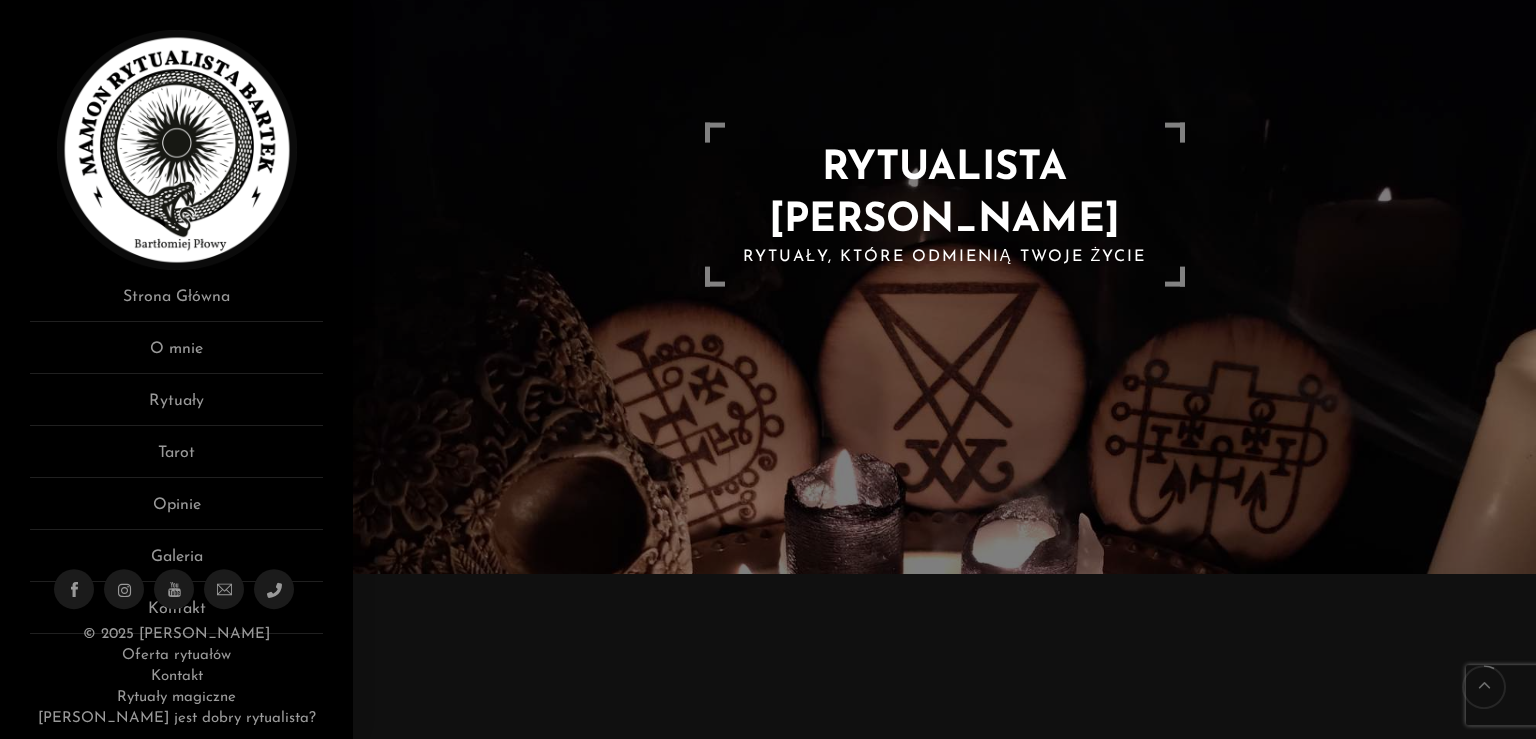 scroll, scrollTop: 170, scrollLeft: 0, axis: vertical 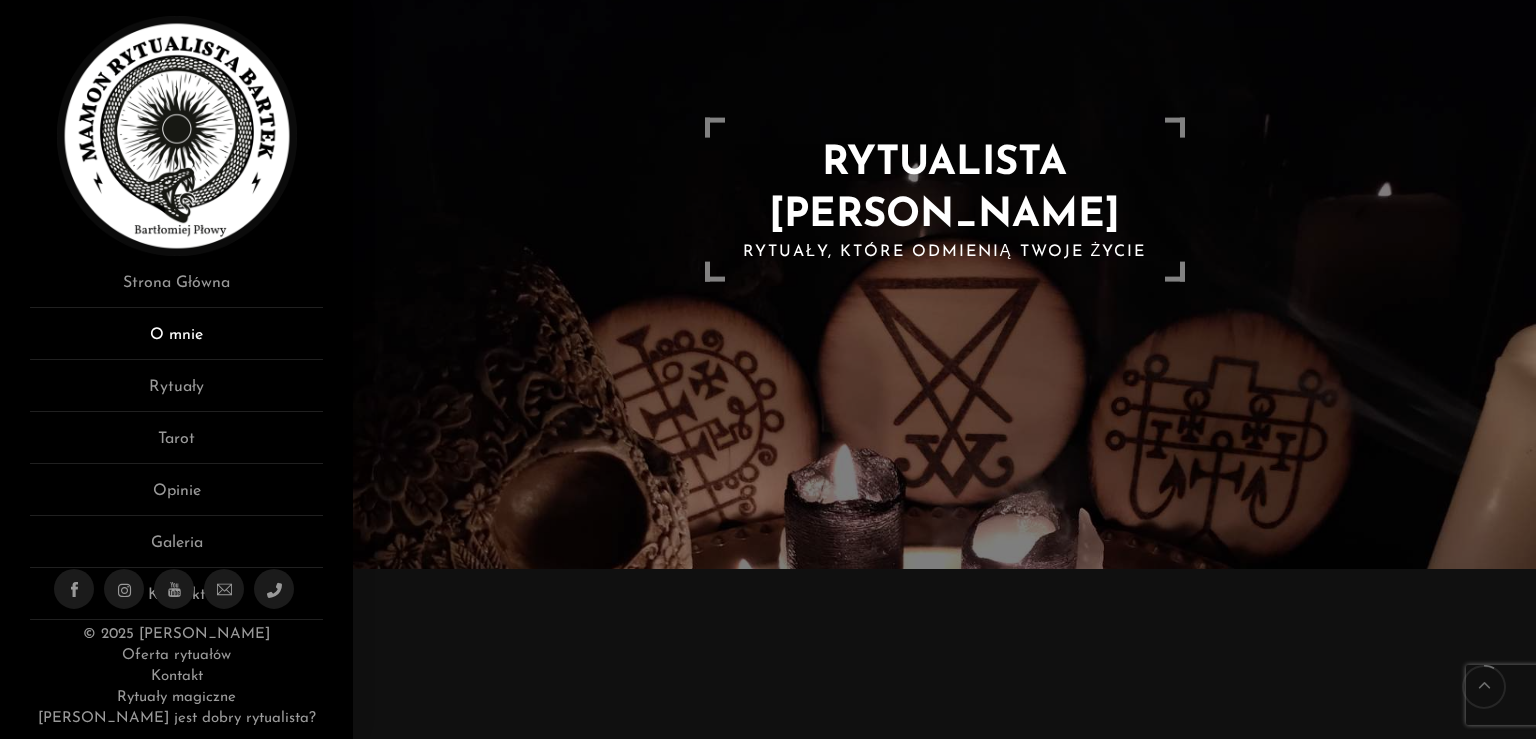 click on "O mnie" at bounding box center (176, 341) 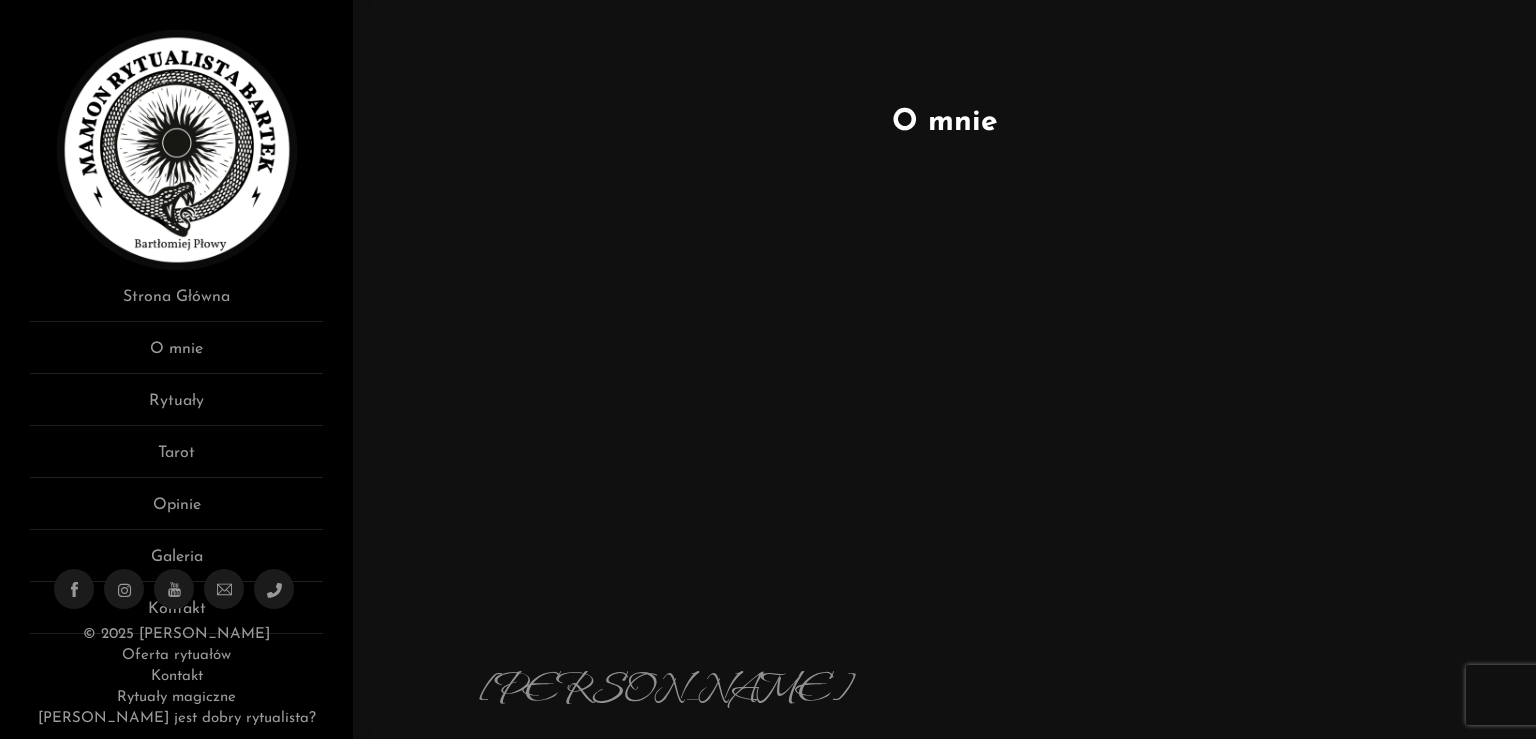 scroll, scrollTop: 0, scrollLeft: 0, axis: both 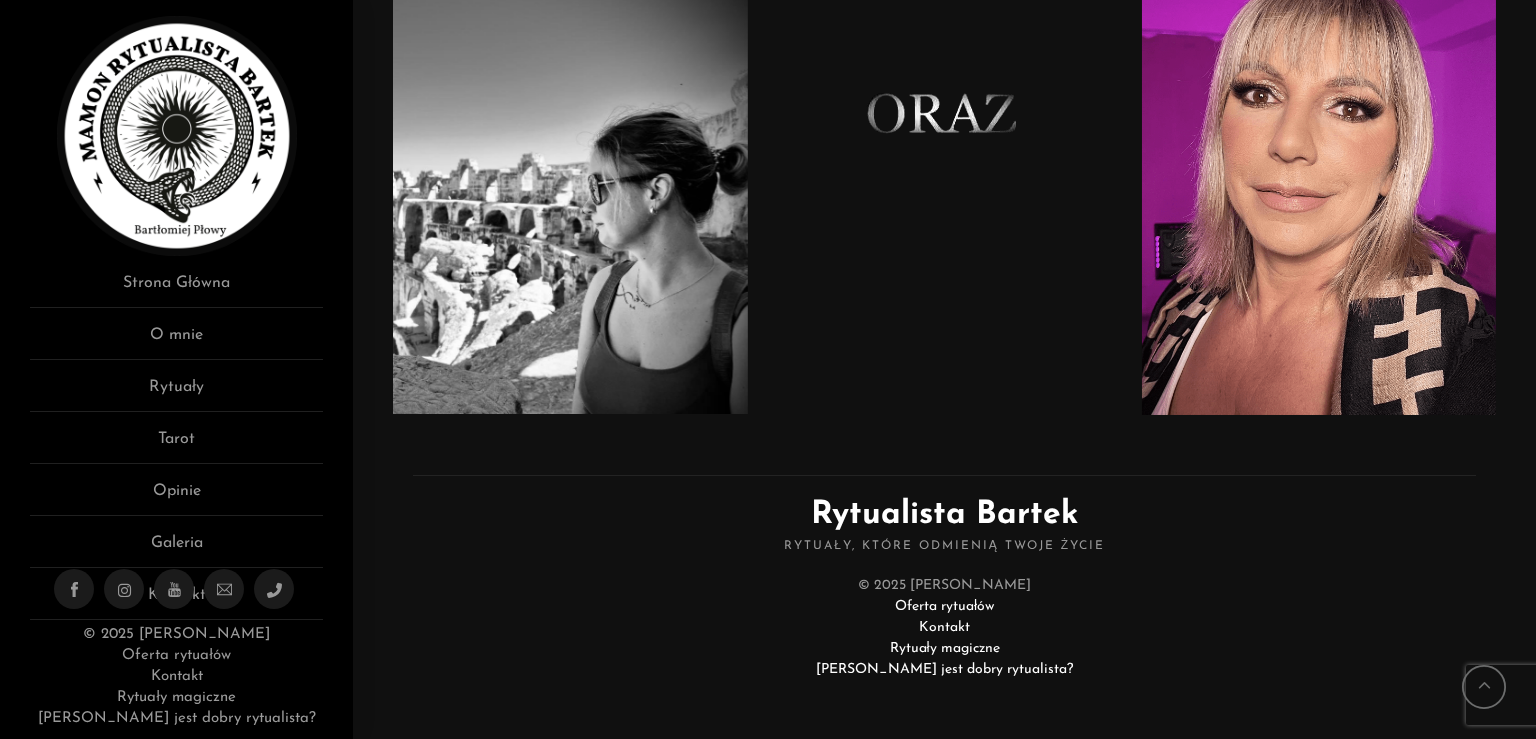 click on "Kontakt" at bounding box center (944, 627) 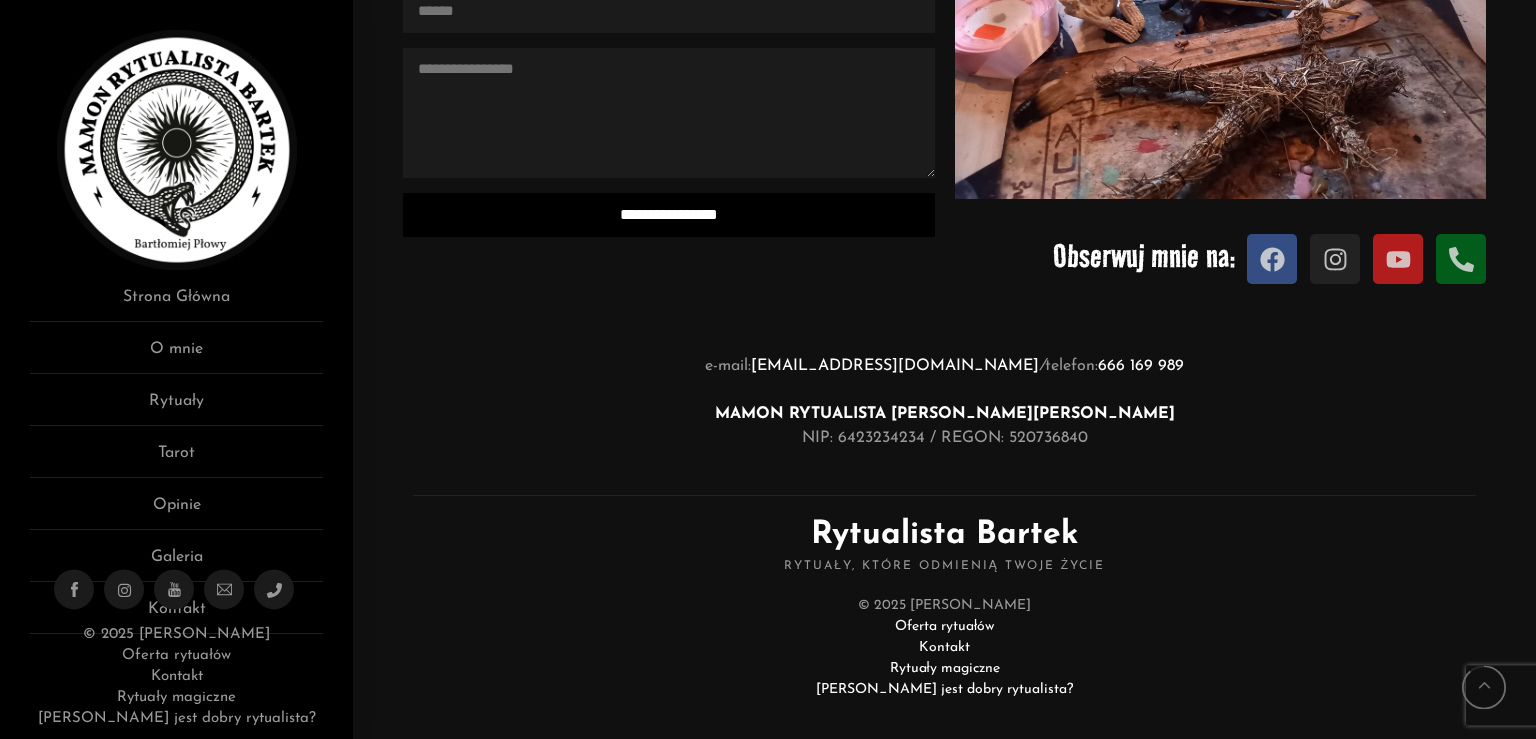 scroll, scrollTop: 415, scrollLeft: 0, axis: vertical 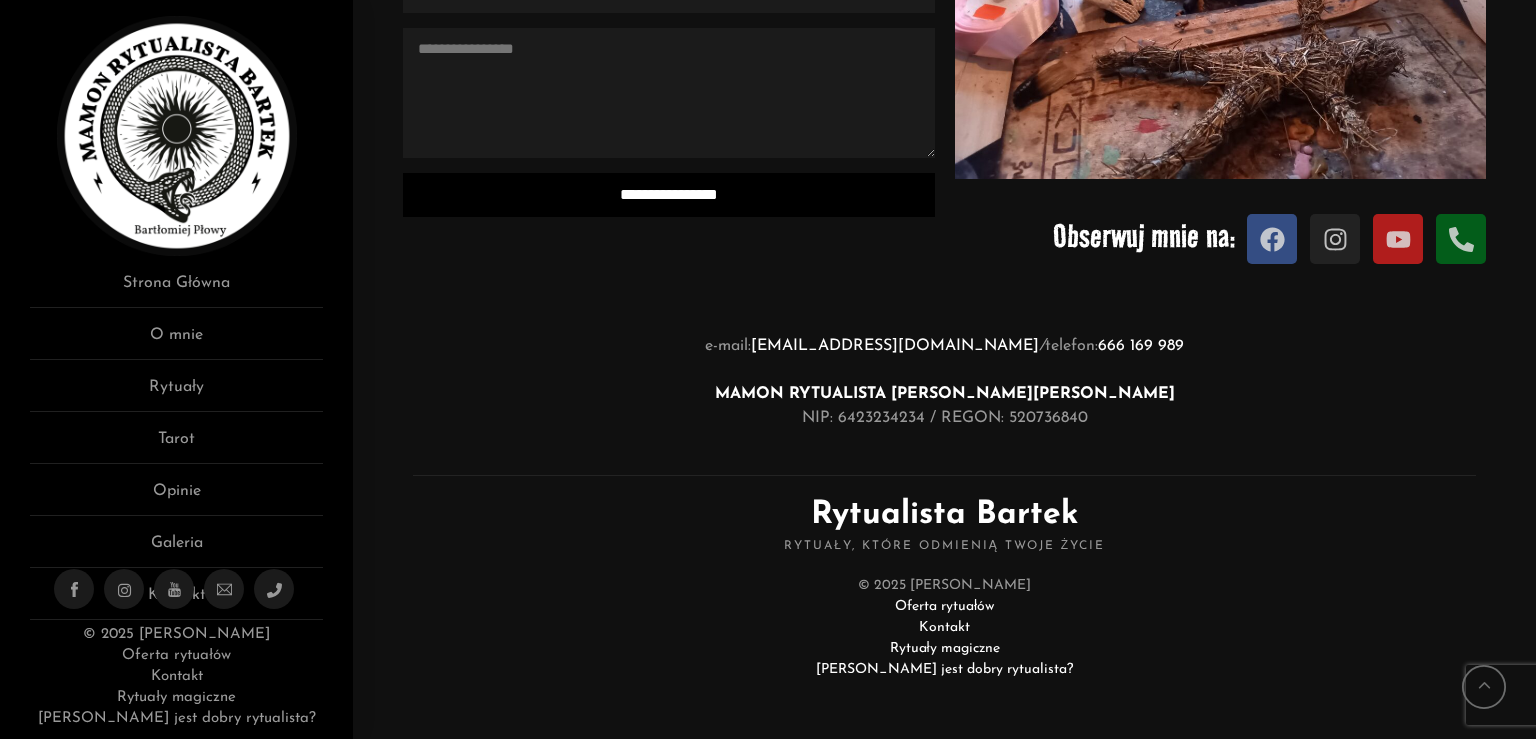 click at bounding box center [176, 589] 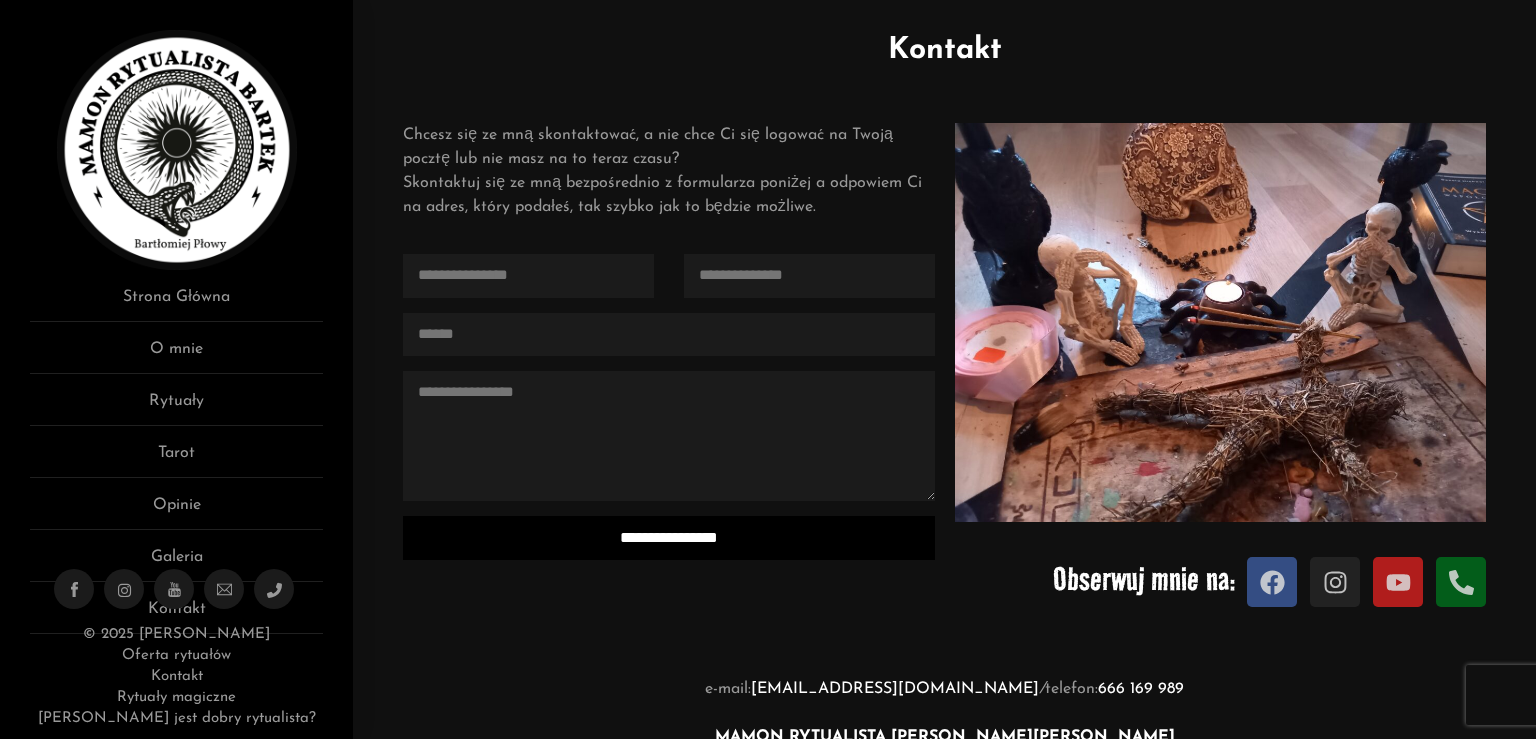 scroll, scrollTop: 62, scrollLeft: 0, axis: vertical 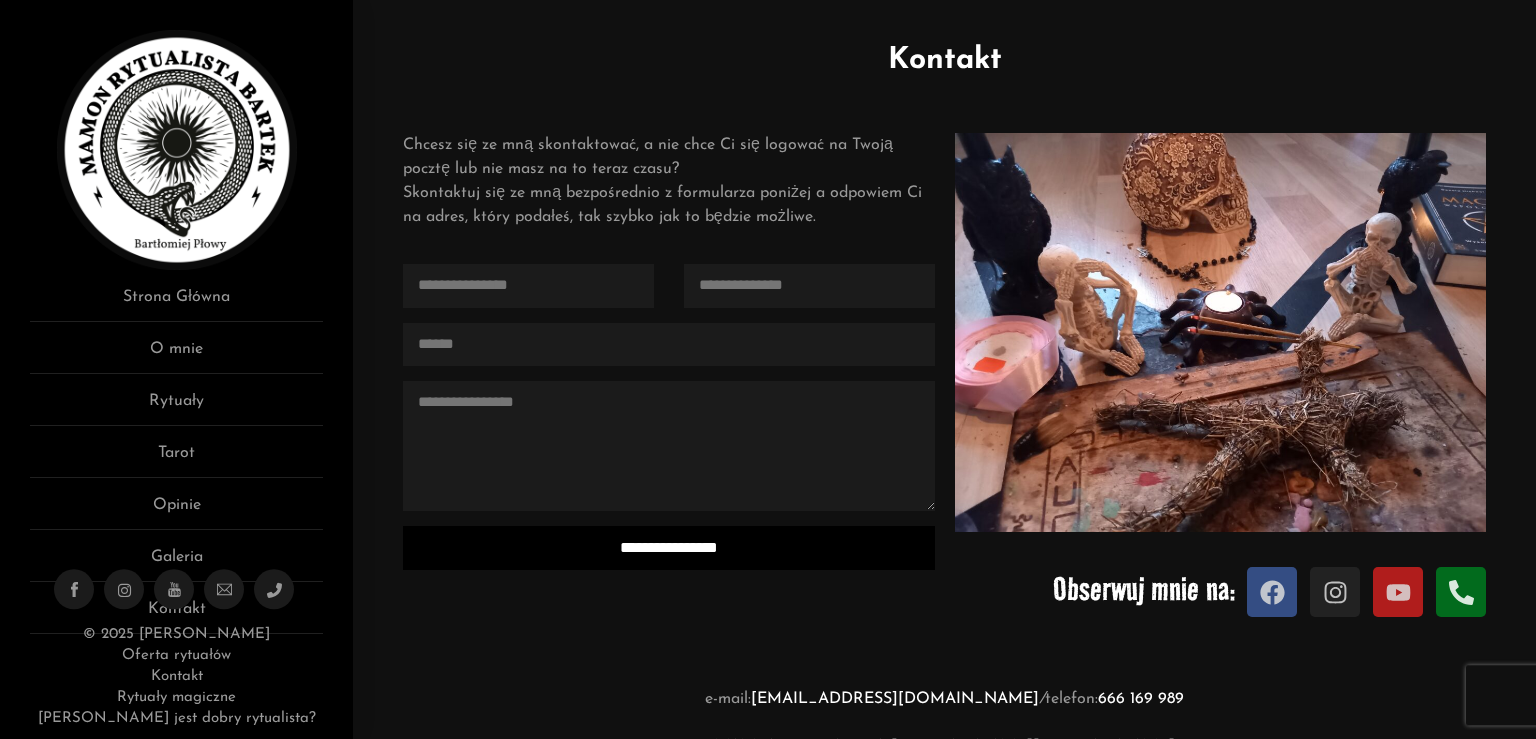 click 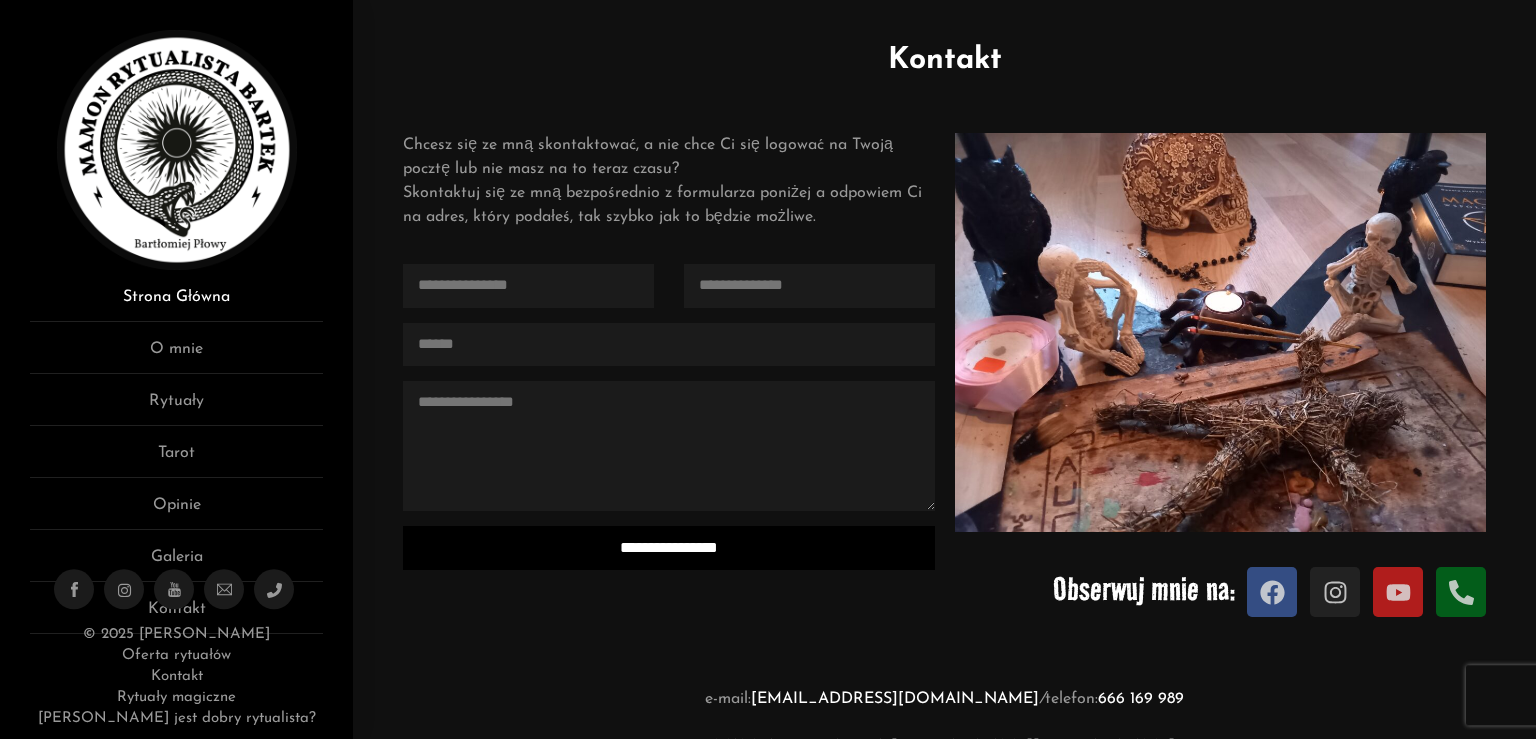 scroll, scrollTop: 14, scrollLeft: 0, axis: vertical 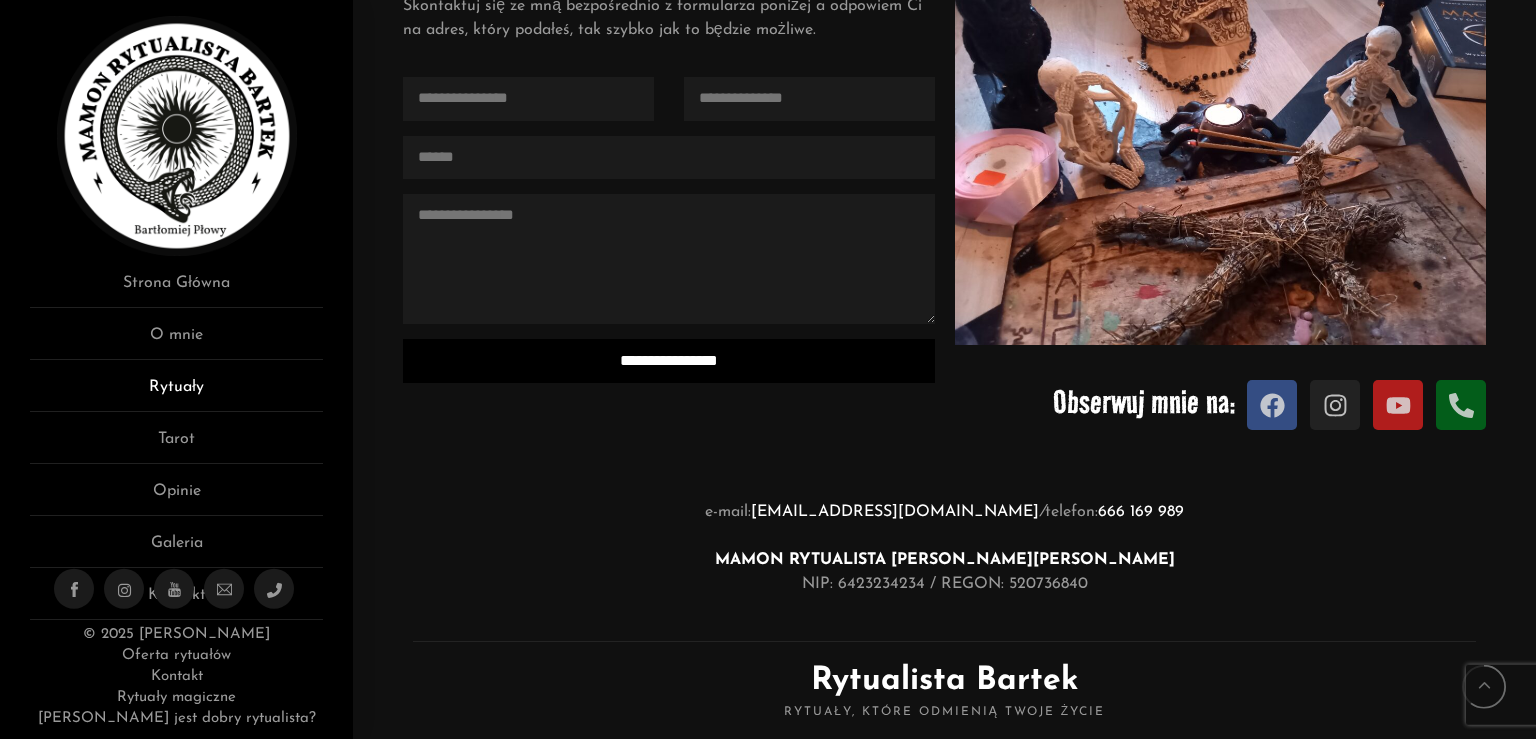 click on "Rytuały" at bounding box center [176, 393] 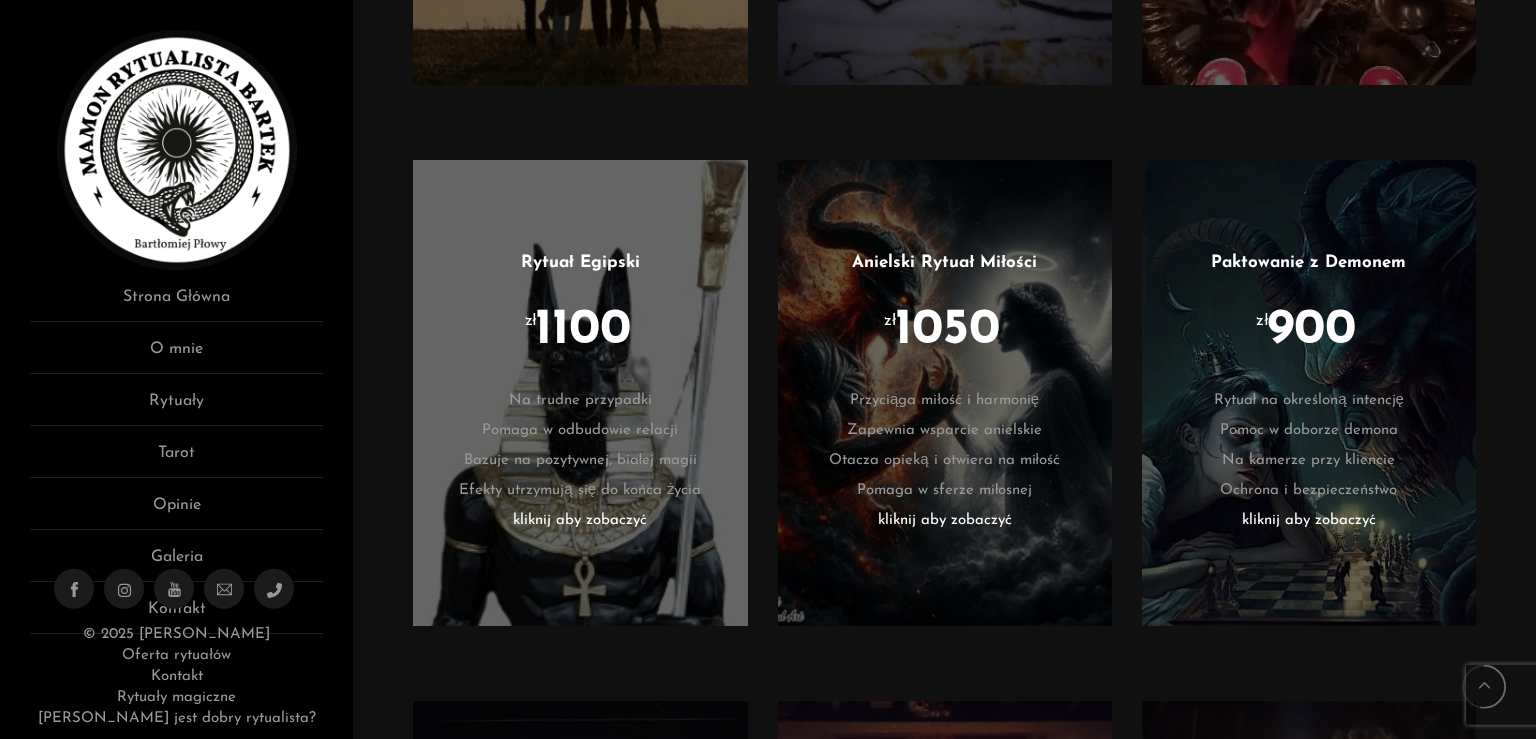 scroll, scrollTop: 2729, scrollLeft: 0, axis: vertical 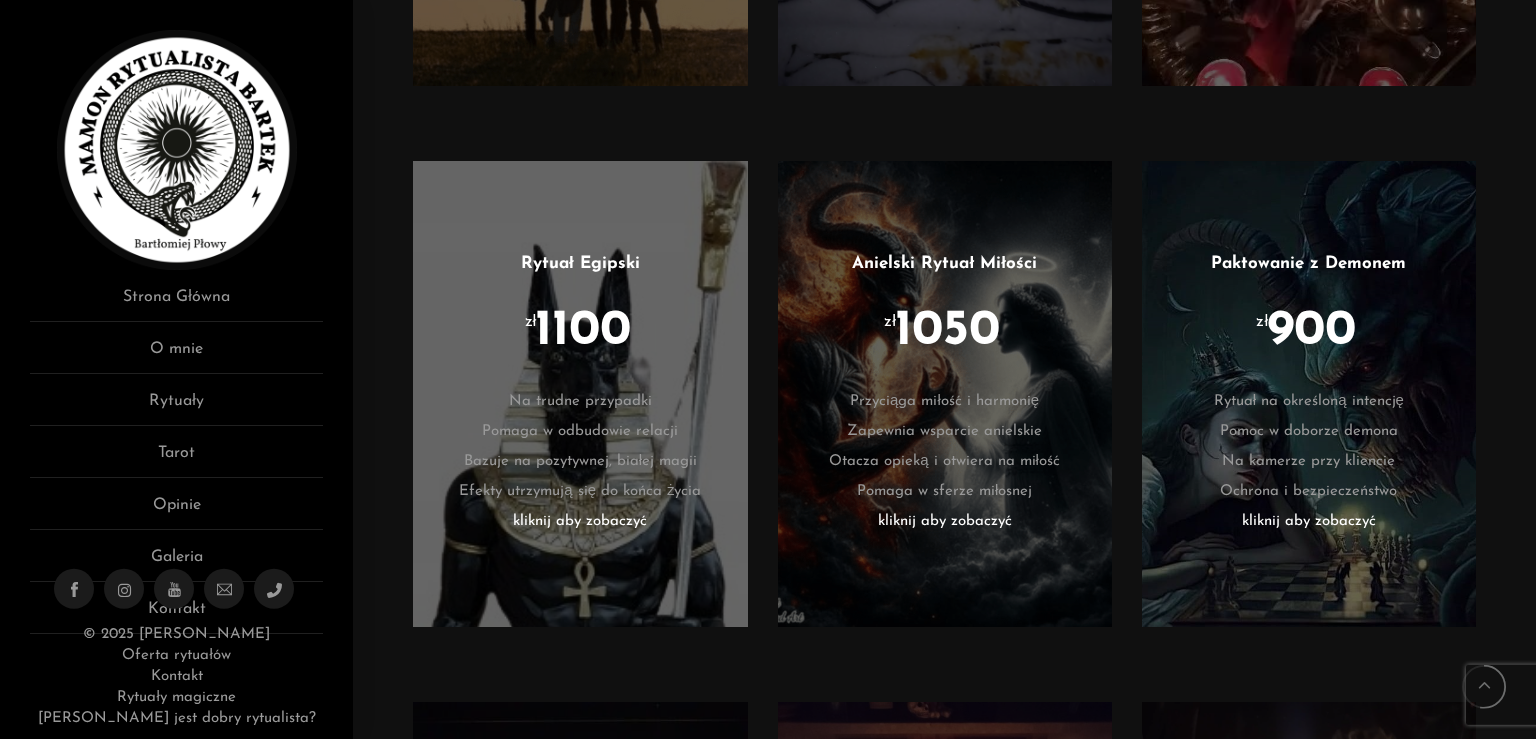 click on "kliknij aby zobaczyć" at bounding box center (580, 522) 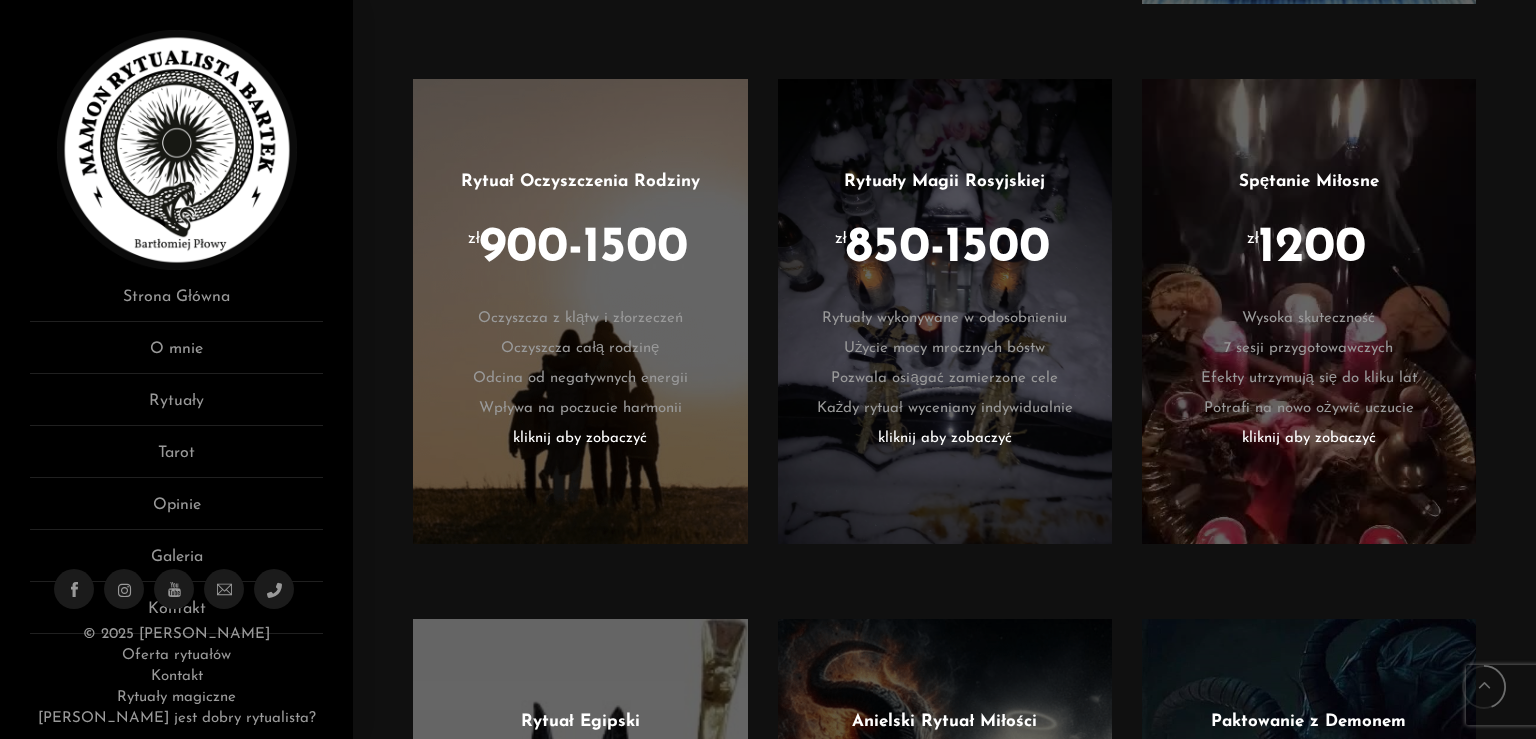 scroll, scrollTop: 2270, scrollLeft: 0, axis: vertical 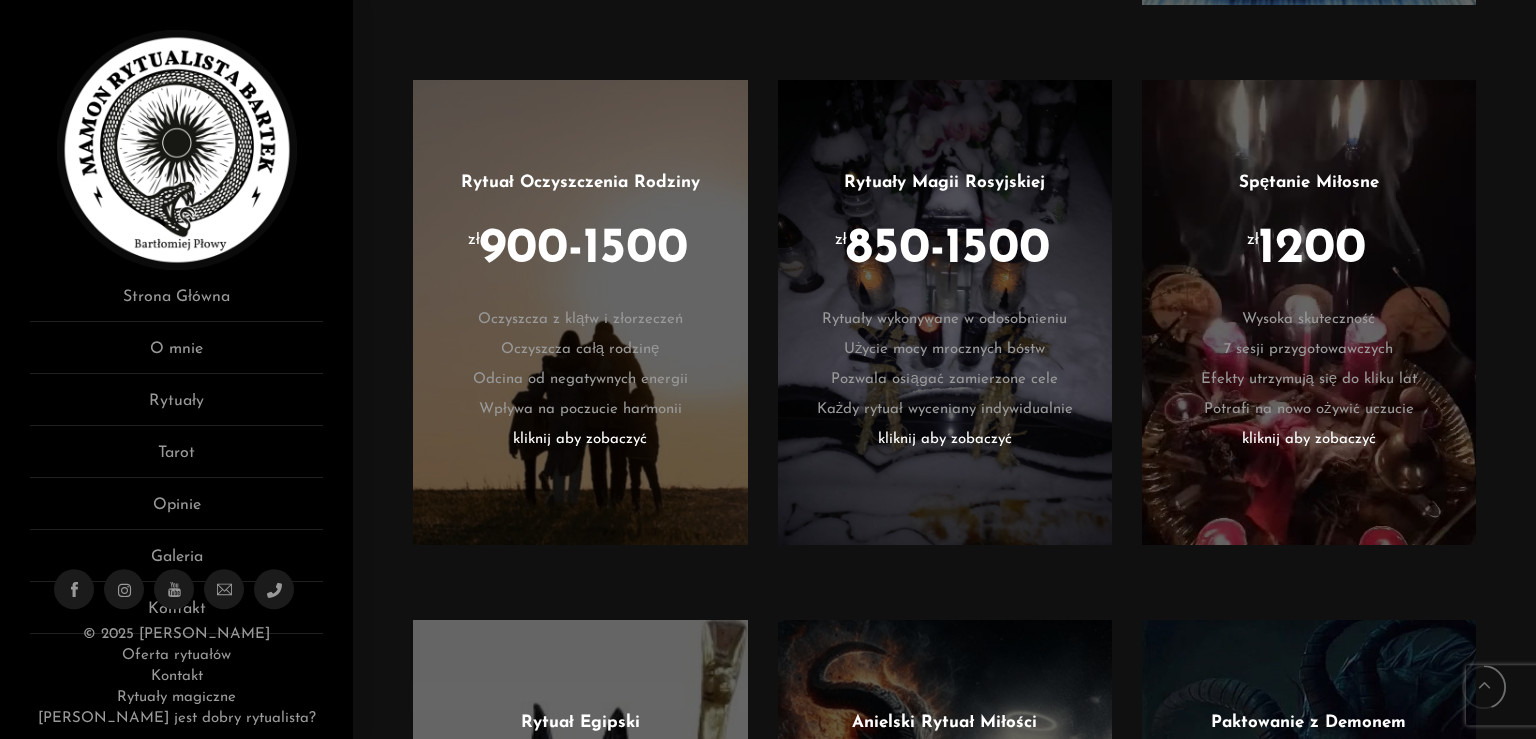 click on "kliknij aby zobaczyć" at bounding box center [945, 440] 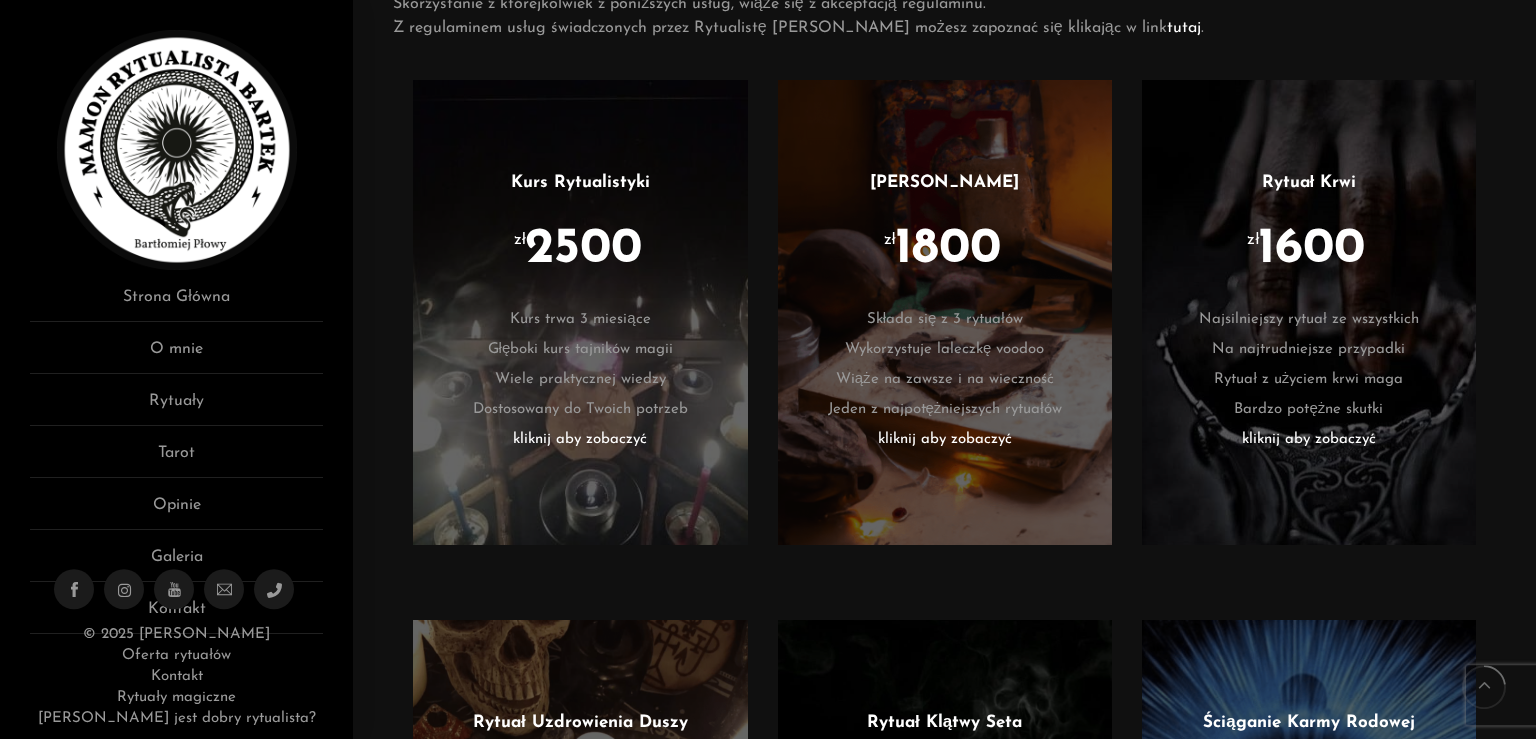 scroll, scrollTop: 1167, scrollLeft: 0, axis: vertical 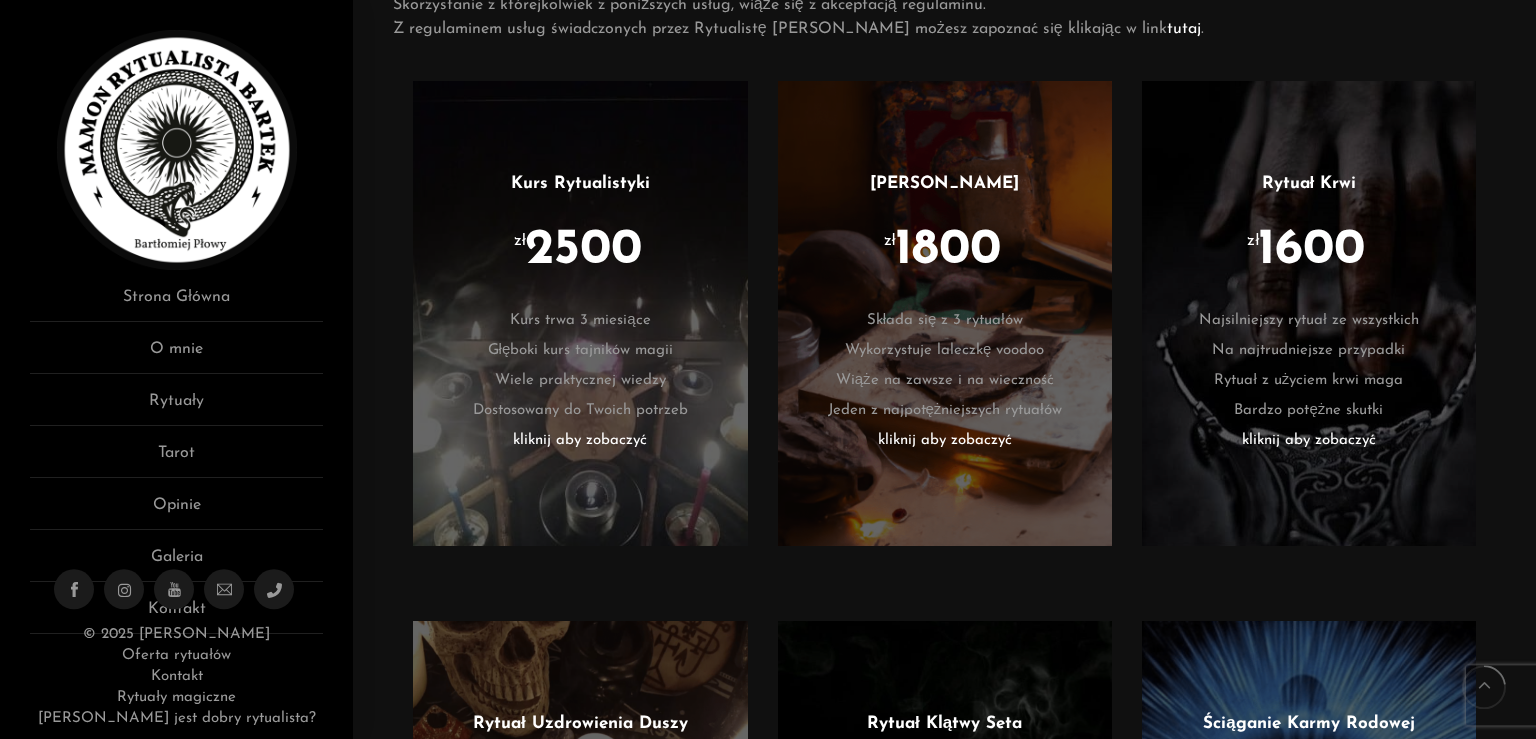 click on "1800" at bounding box center [948, 251] 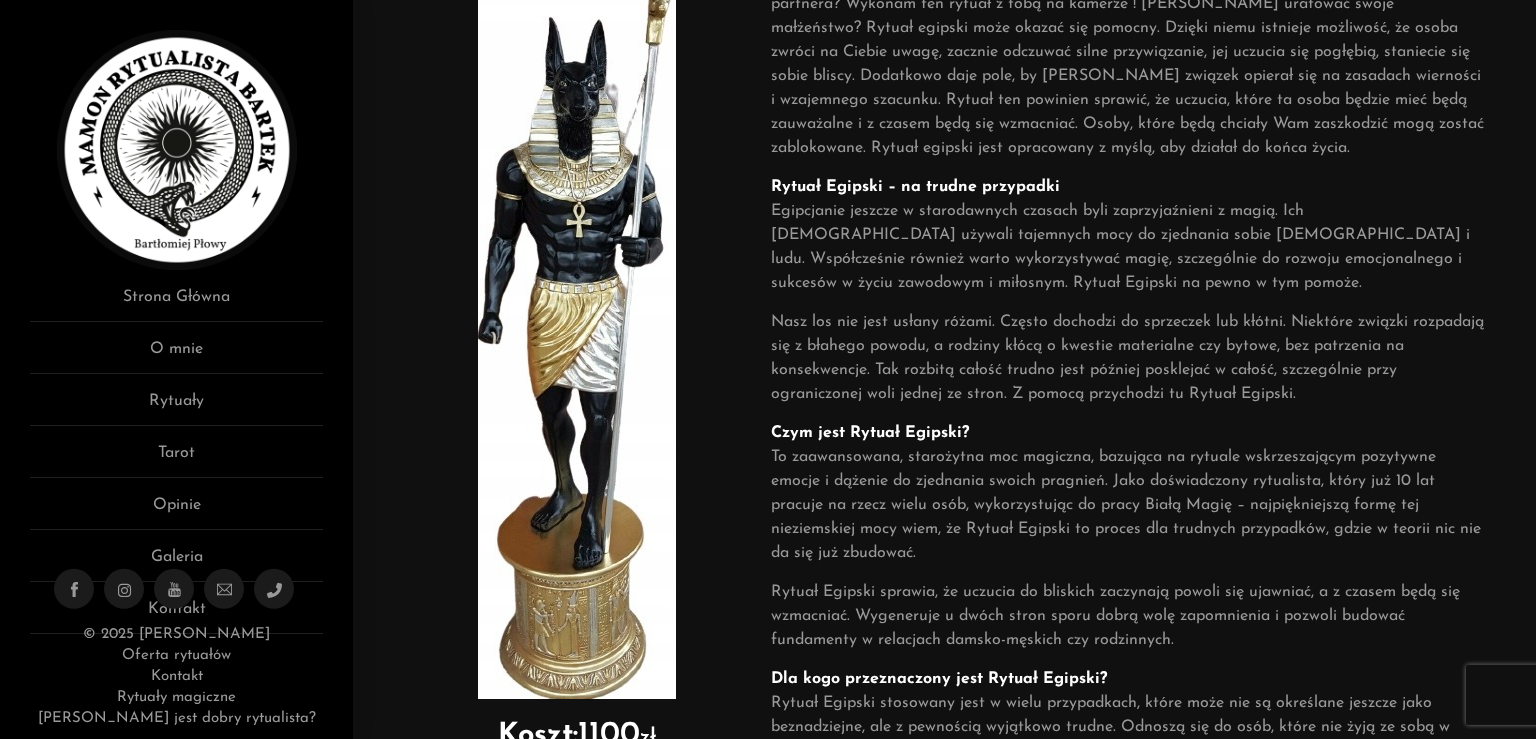 scroll, scrollTop: 116, scrollLeft: 0, axis: vertical 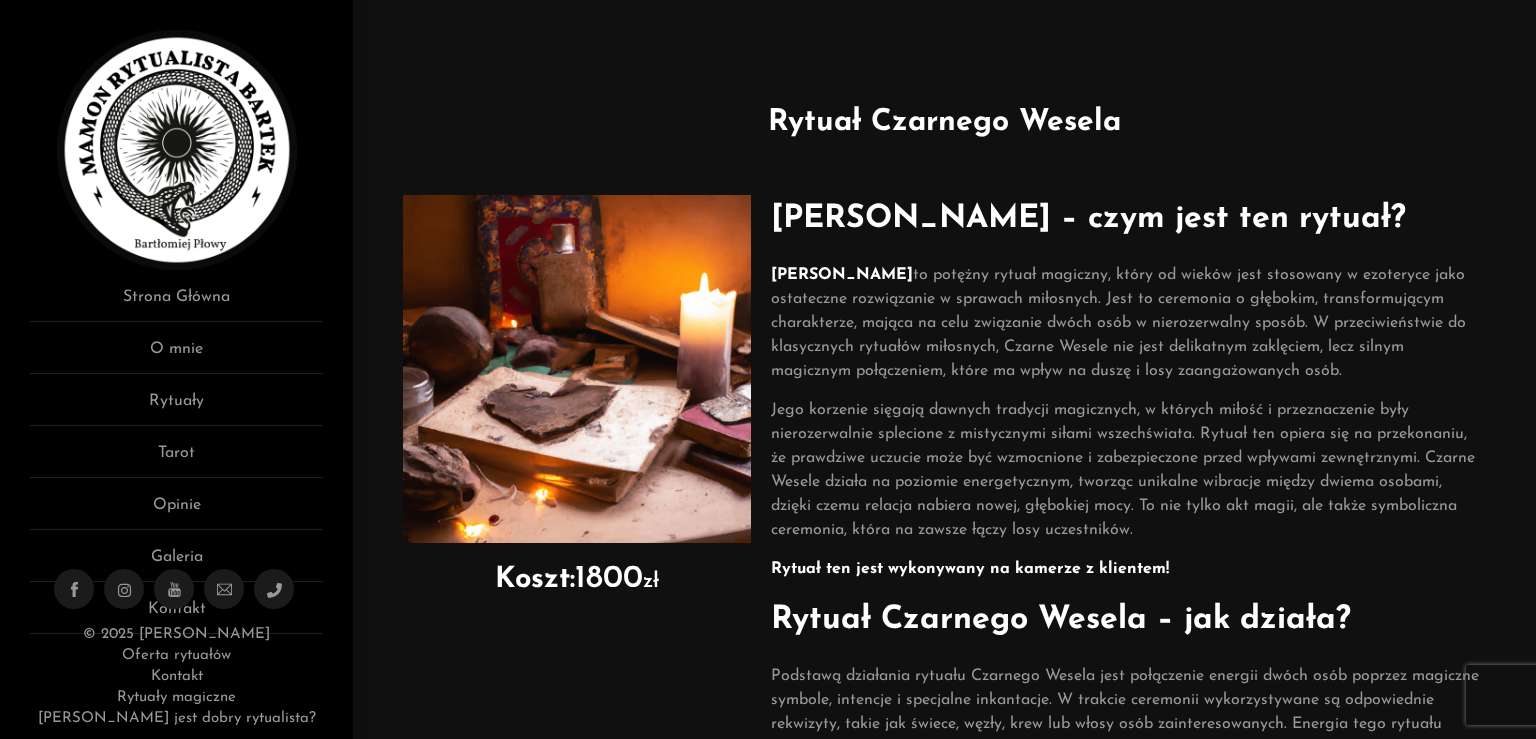 click on "[PERSON_NAME] – czym jest ten rytuał? Czarne Wesele  to potężny rytuał magiczny, który od wieków jest stosowany w ezoteryce jako ostateczne rozwiązanie w sprawach miłosnych. Jest to ceremonia o głębokim, transformującym charakterze, mająca na celu związanie dwóch osób w nierozerwalny sposób. W przeciwieństwie do klasycznych rytuałów miłosnych, Czarne Wesele nie jest delikatnym zaklęciem, lecz silnym magicznym połączeniem, które ma wpływ na duszę i losy zaangażowanych osób. Rytuał ten jest wykonywany na kamerze z klientem! Rytuał Czarnego Wesela – jak działa? Podstawą działania rytuału Czarnego Wesela jest połączenie energii dwóch osób poprzez magiczne symbole, intencje i specjalne inkantacje. W trakcie ceremonii wykorzystywane są odpowiednie rekwizyty, takie jak świece, węzły, krew lub włosy osób zainteresowanych. Energia tego rytuału działa na poziomie podświadomości, sprawiając, że między uczestnikami powstaje nieodwracalna więź.   rytuały" at bounding box center (1128, 894) 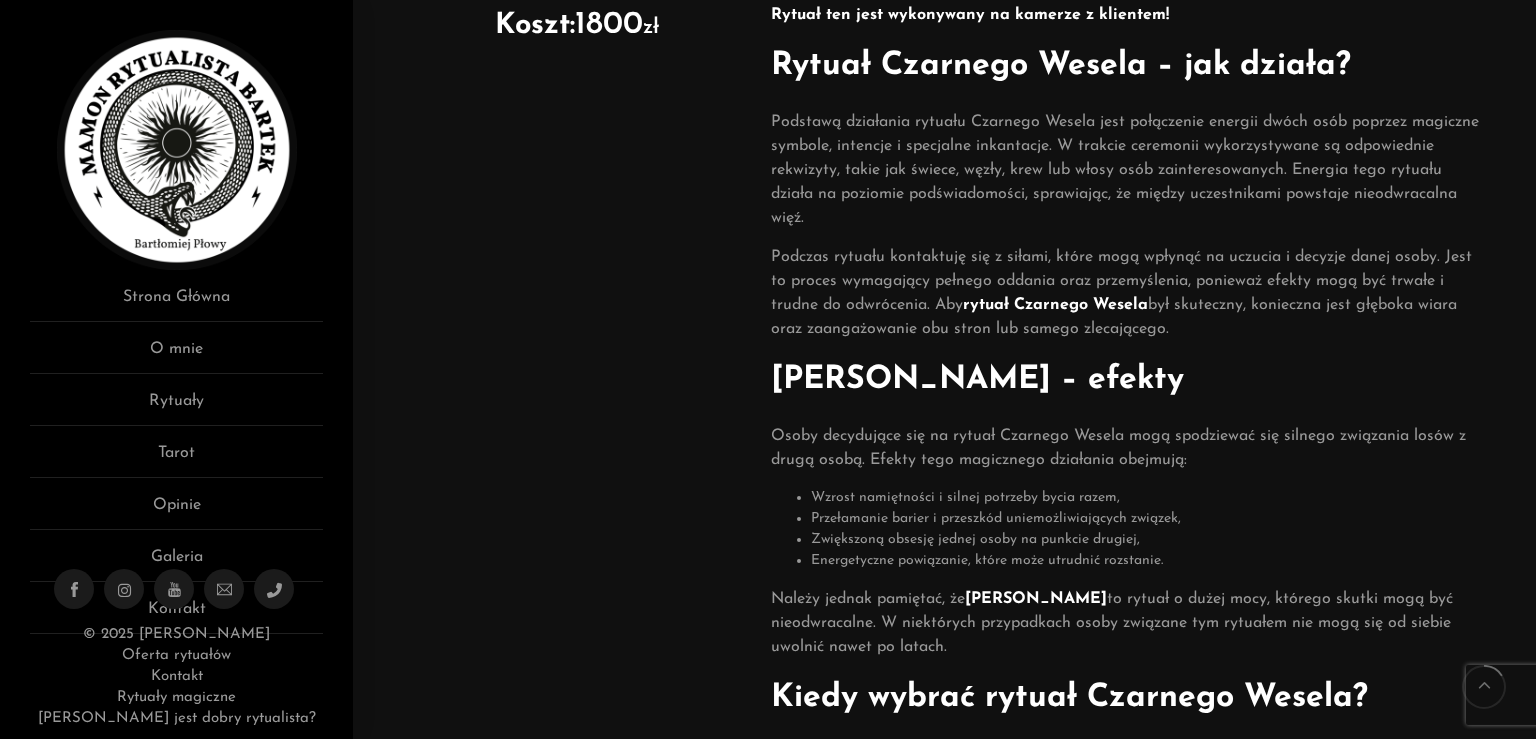 scroll, scrollTop: 0, scrollLeft: 0, axis: both 